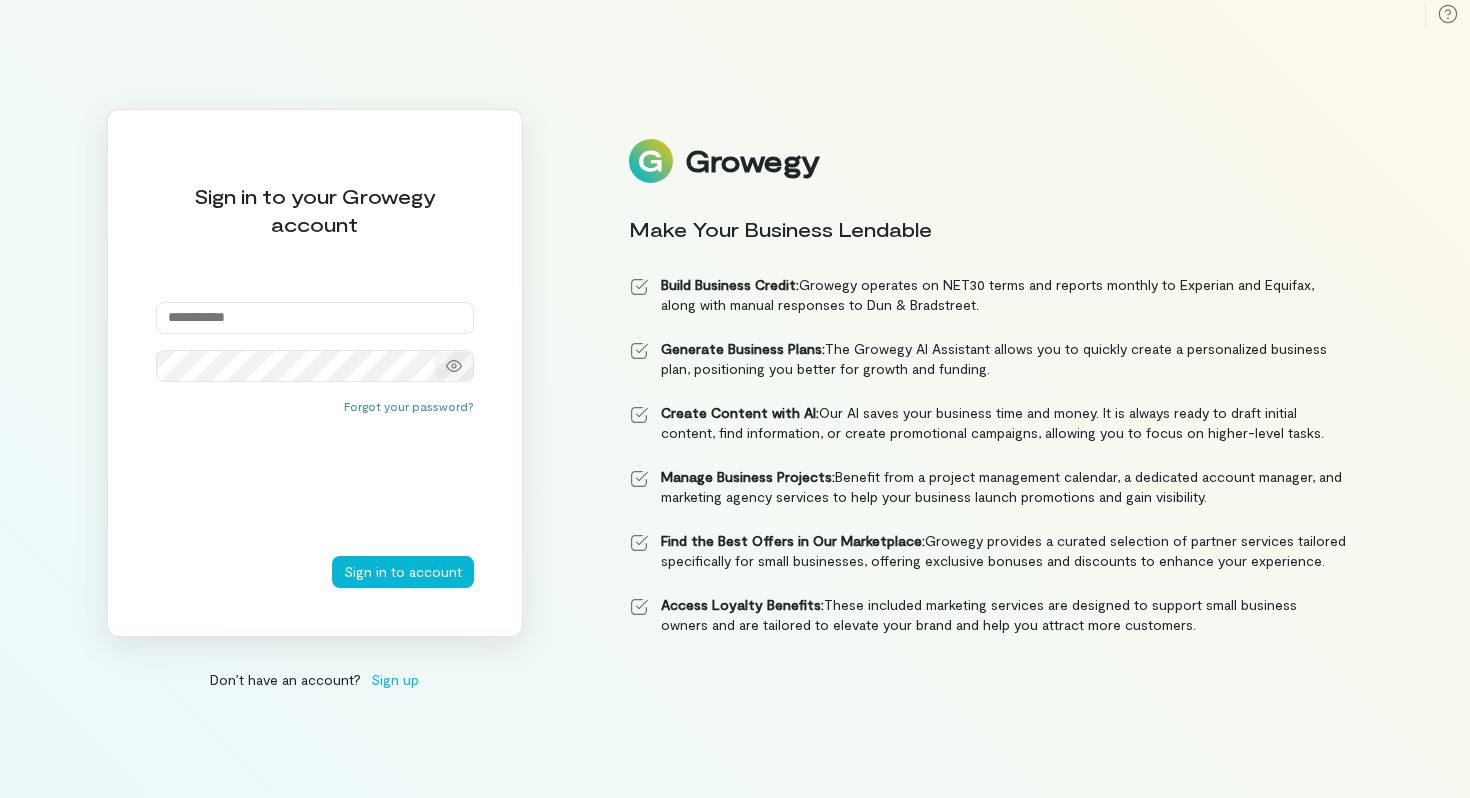 scroll, scrollTop: 0, scrollLeft: 0, axis: both 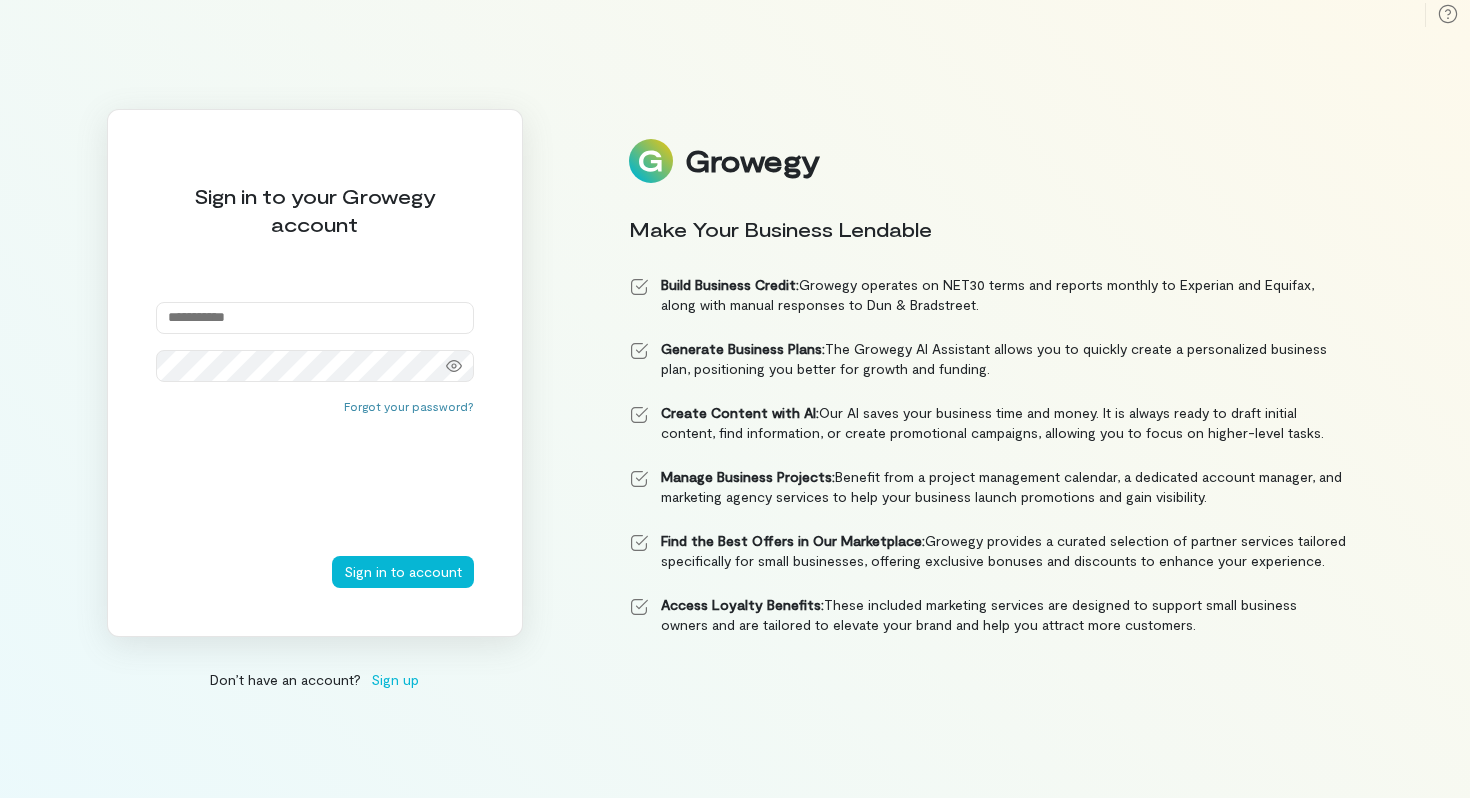 click at bounding box center [315, 318] 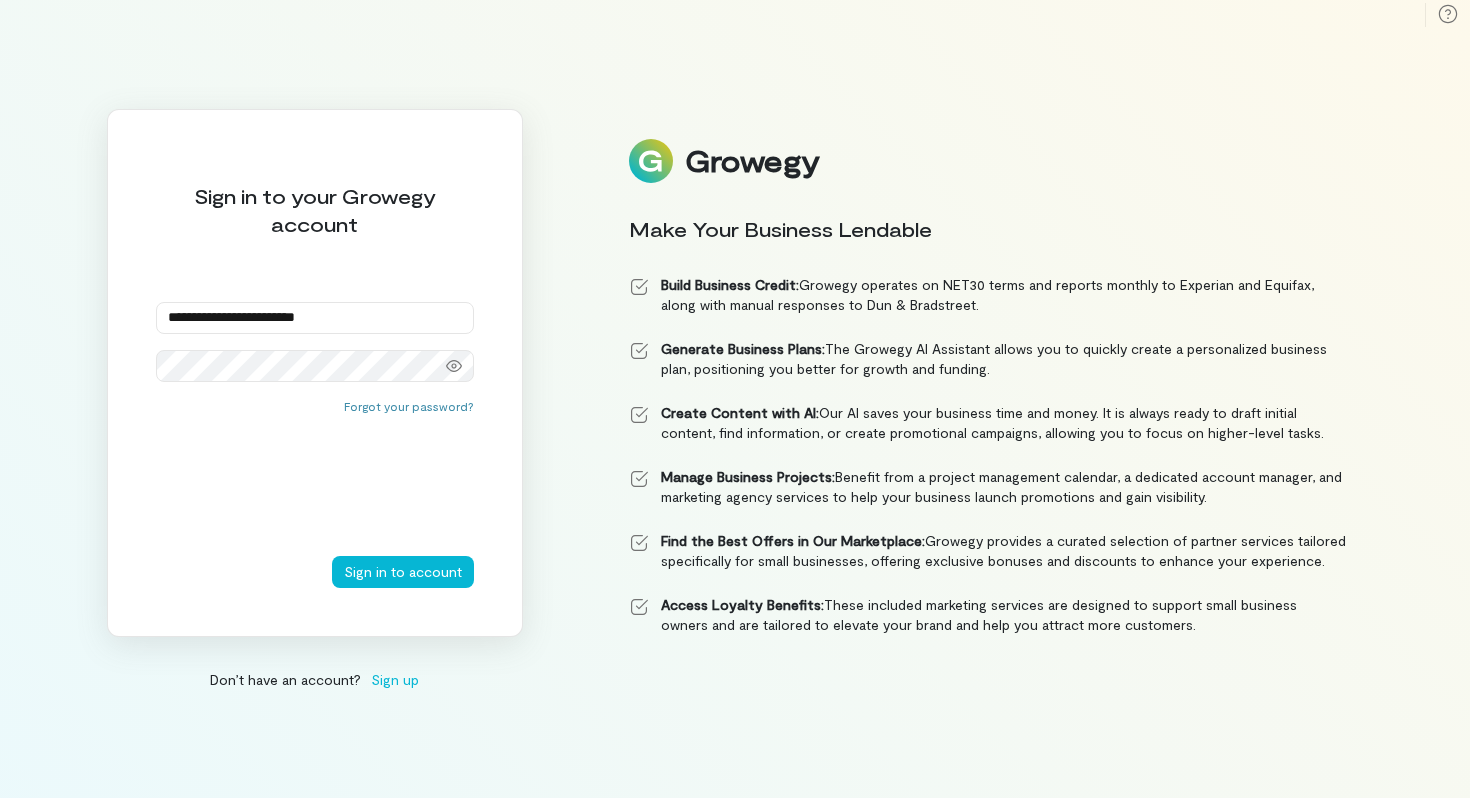 type on "**********" 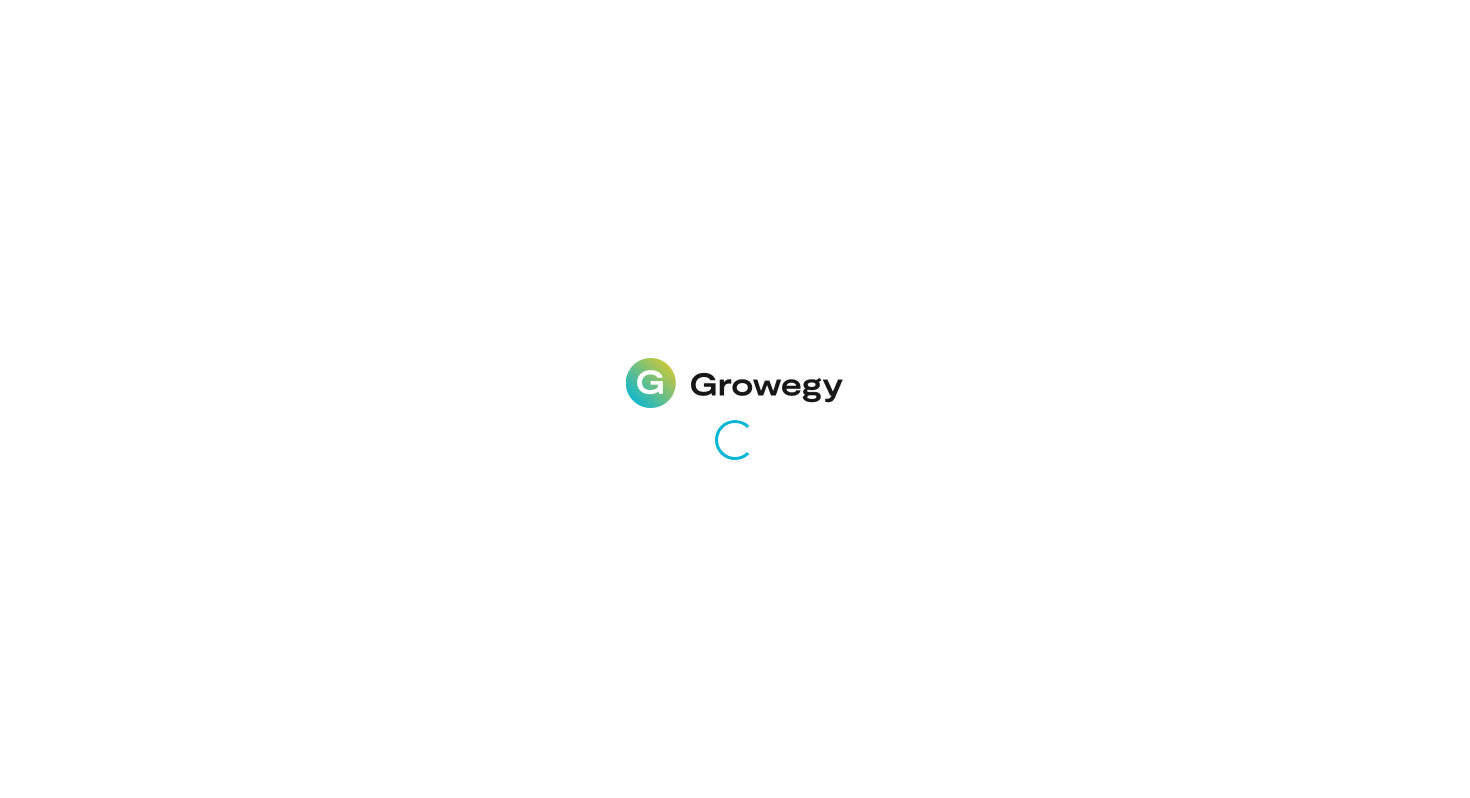 scroll, scrollTop: 0, scrollLeft: 0, axis: both 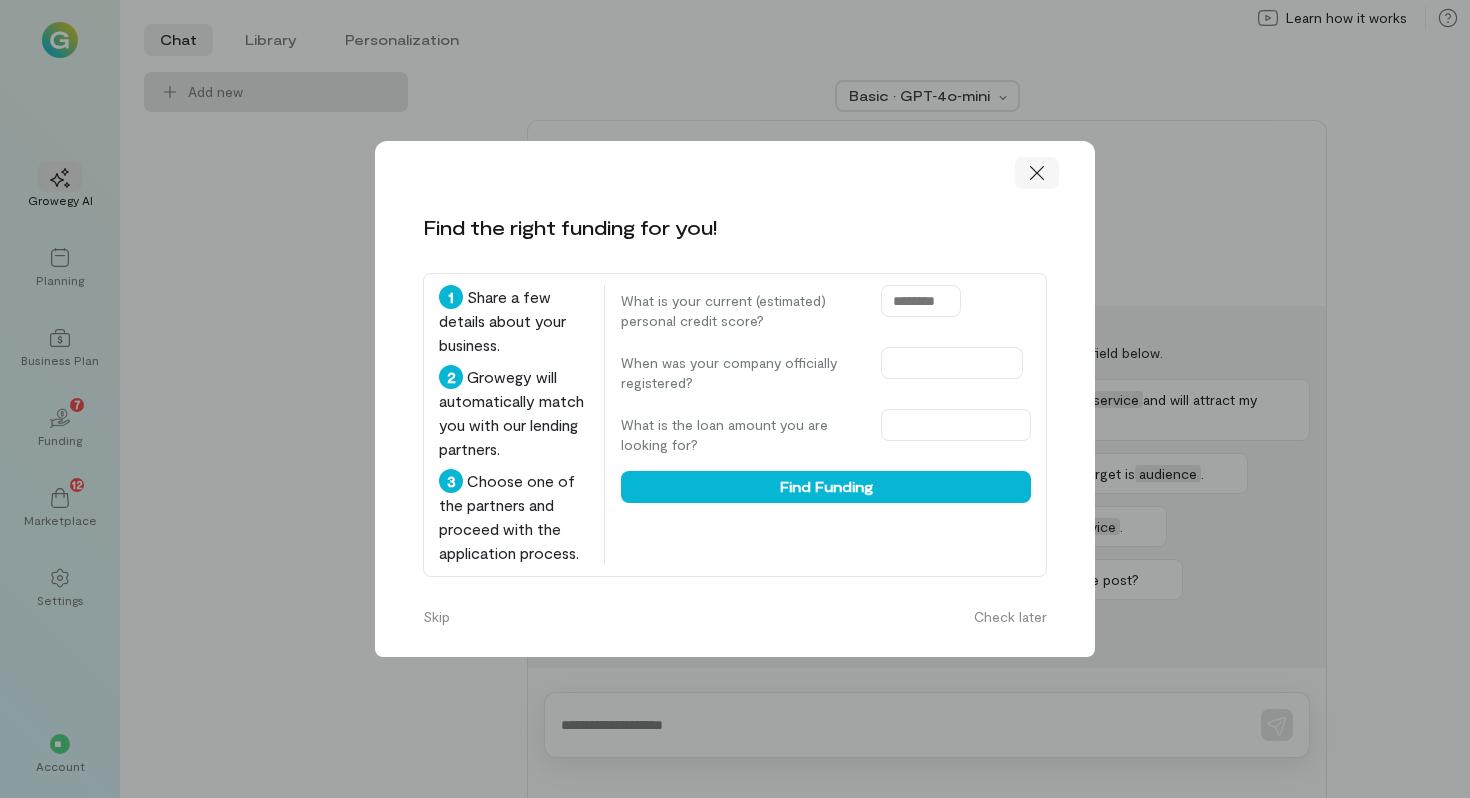 click 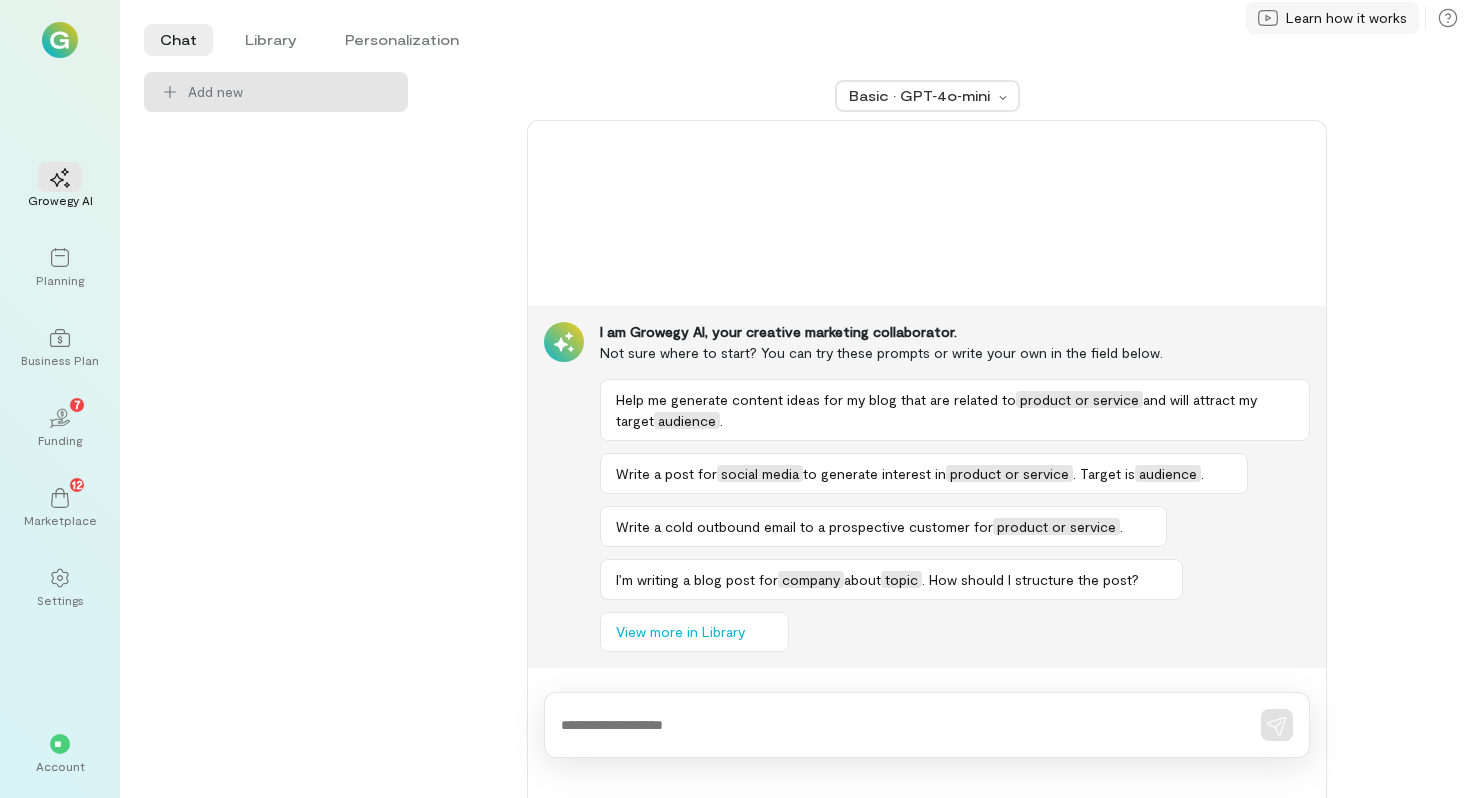 click on "Learn how it works" at bounding box center (1346, 18) 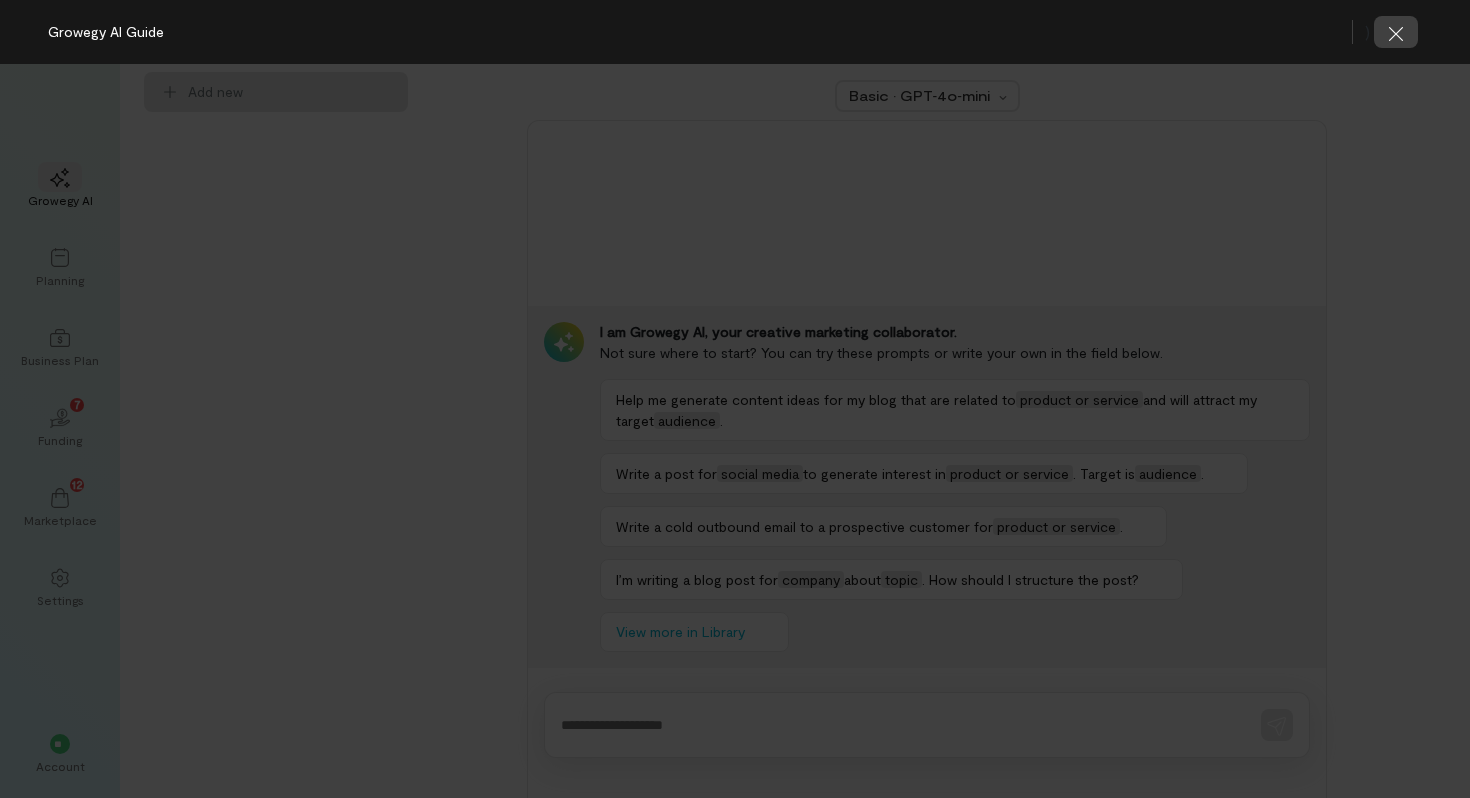 click 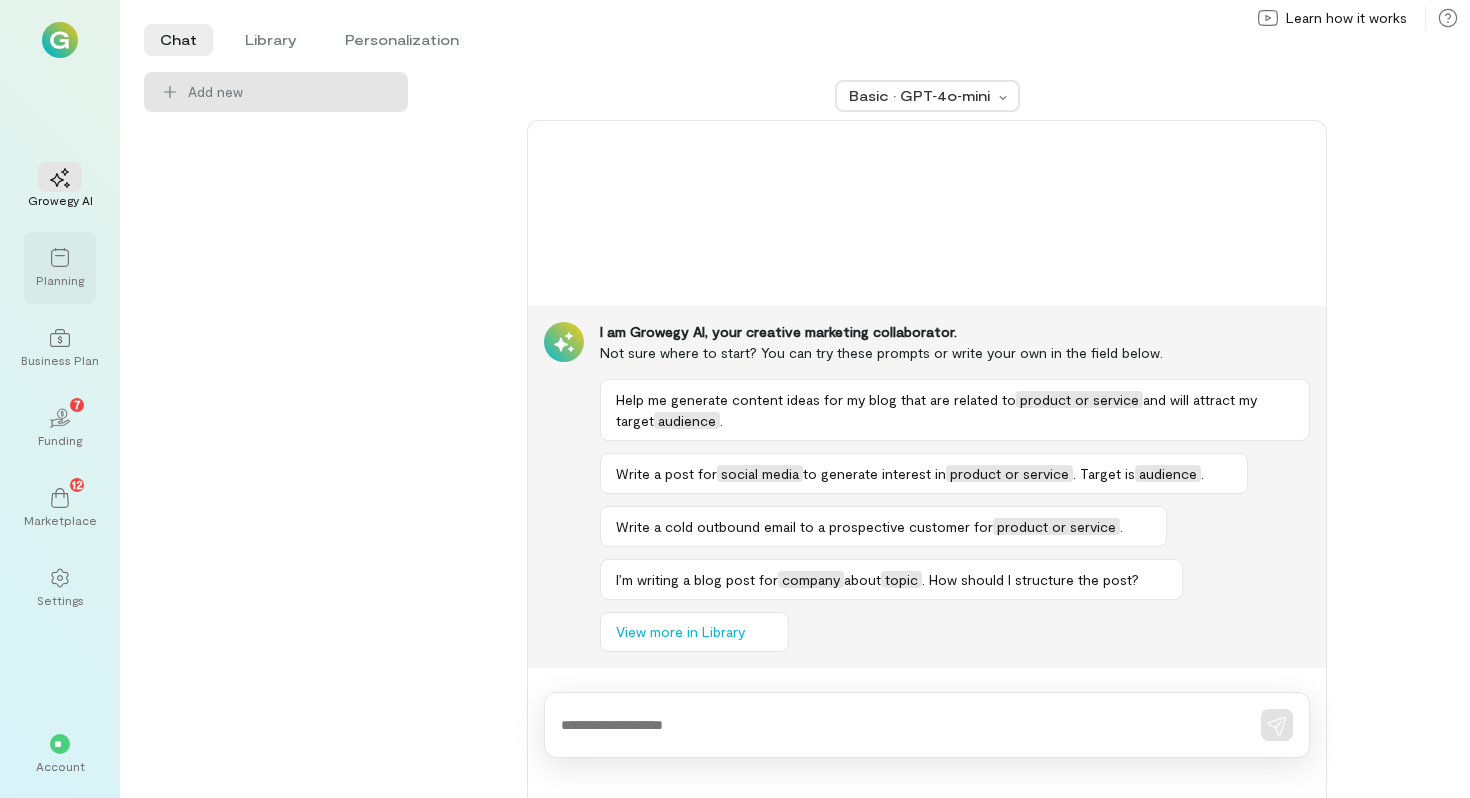 click 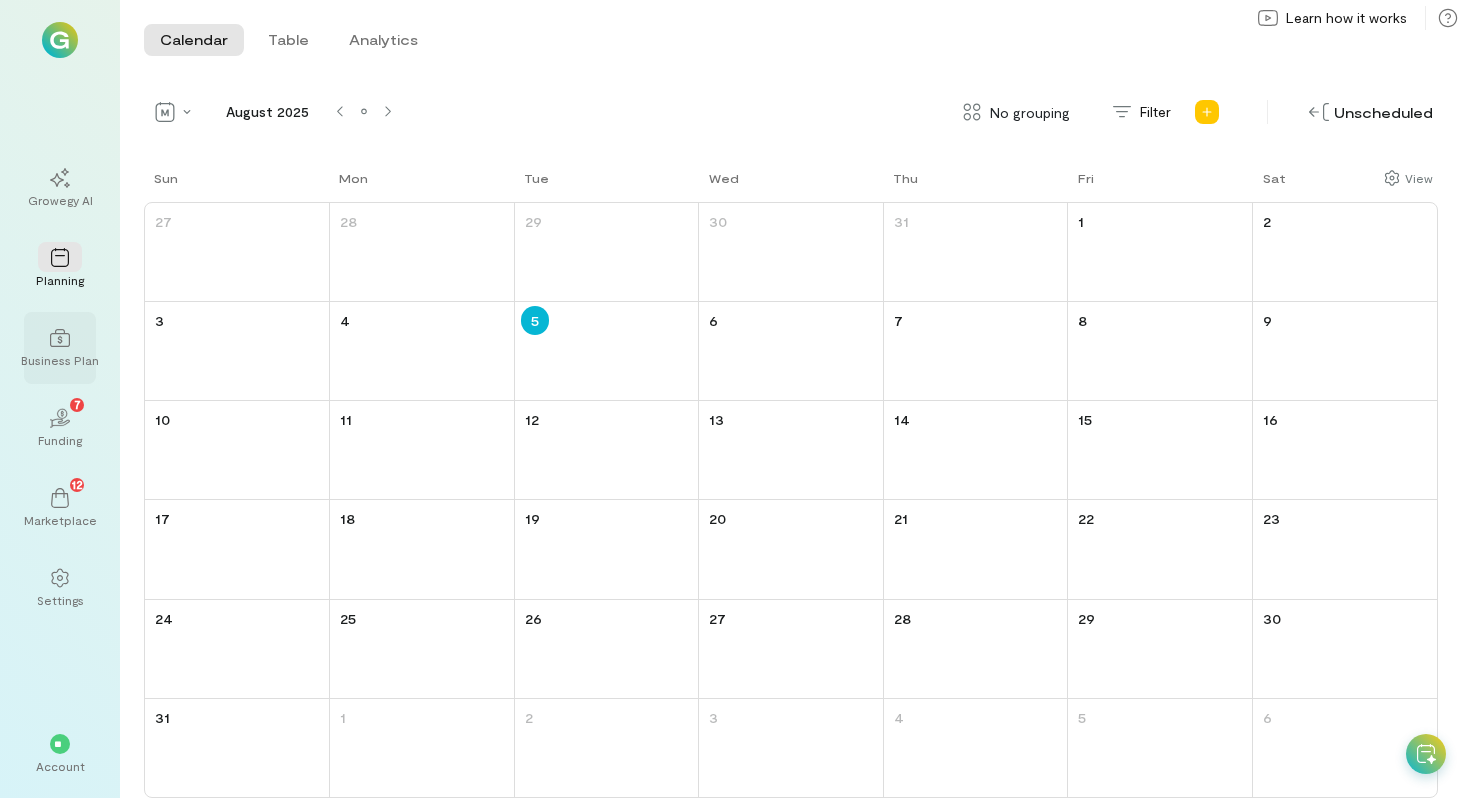 click 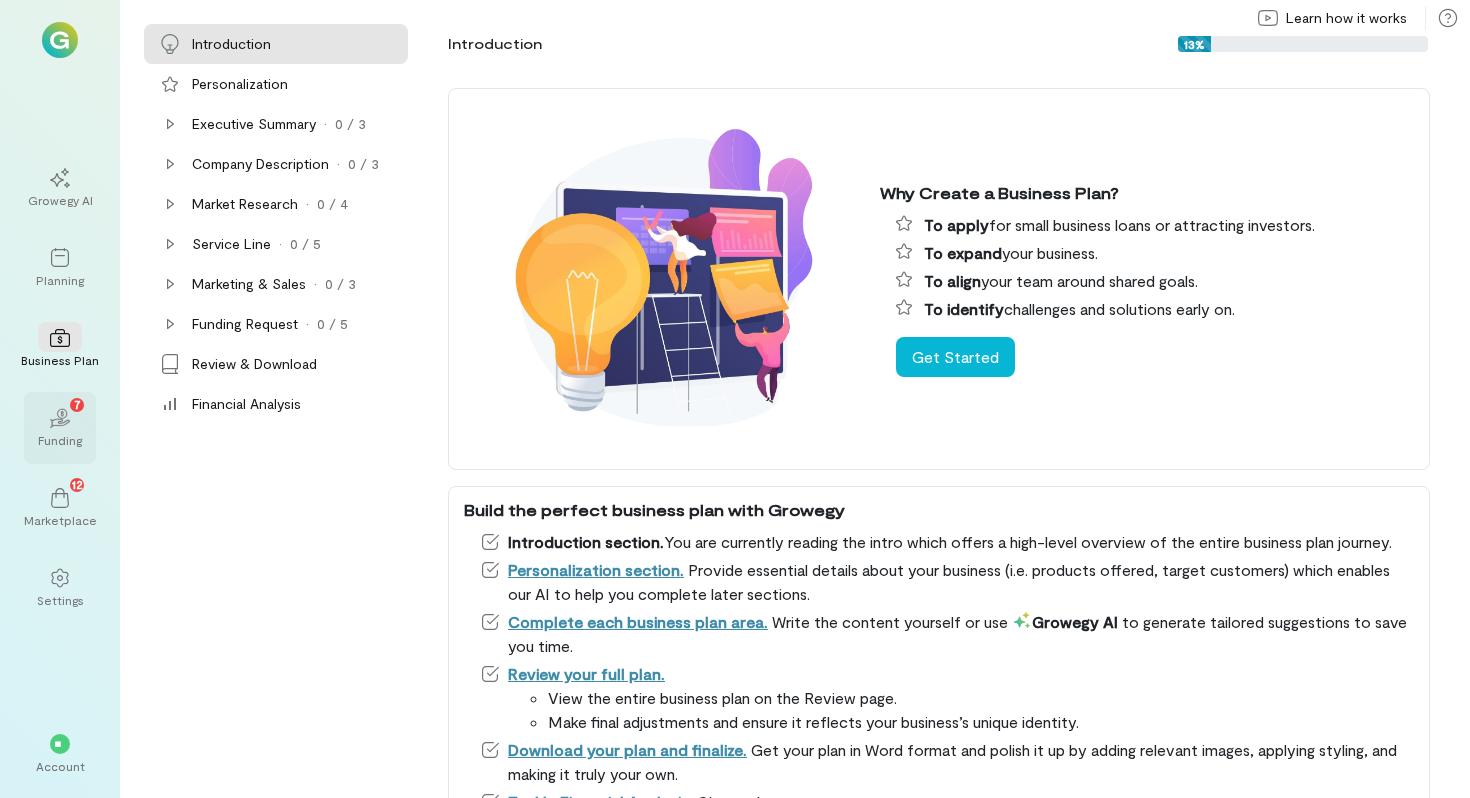 click 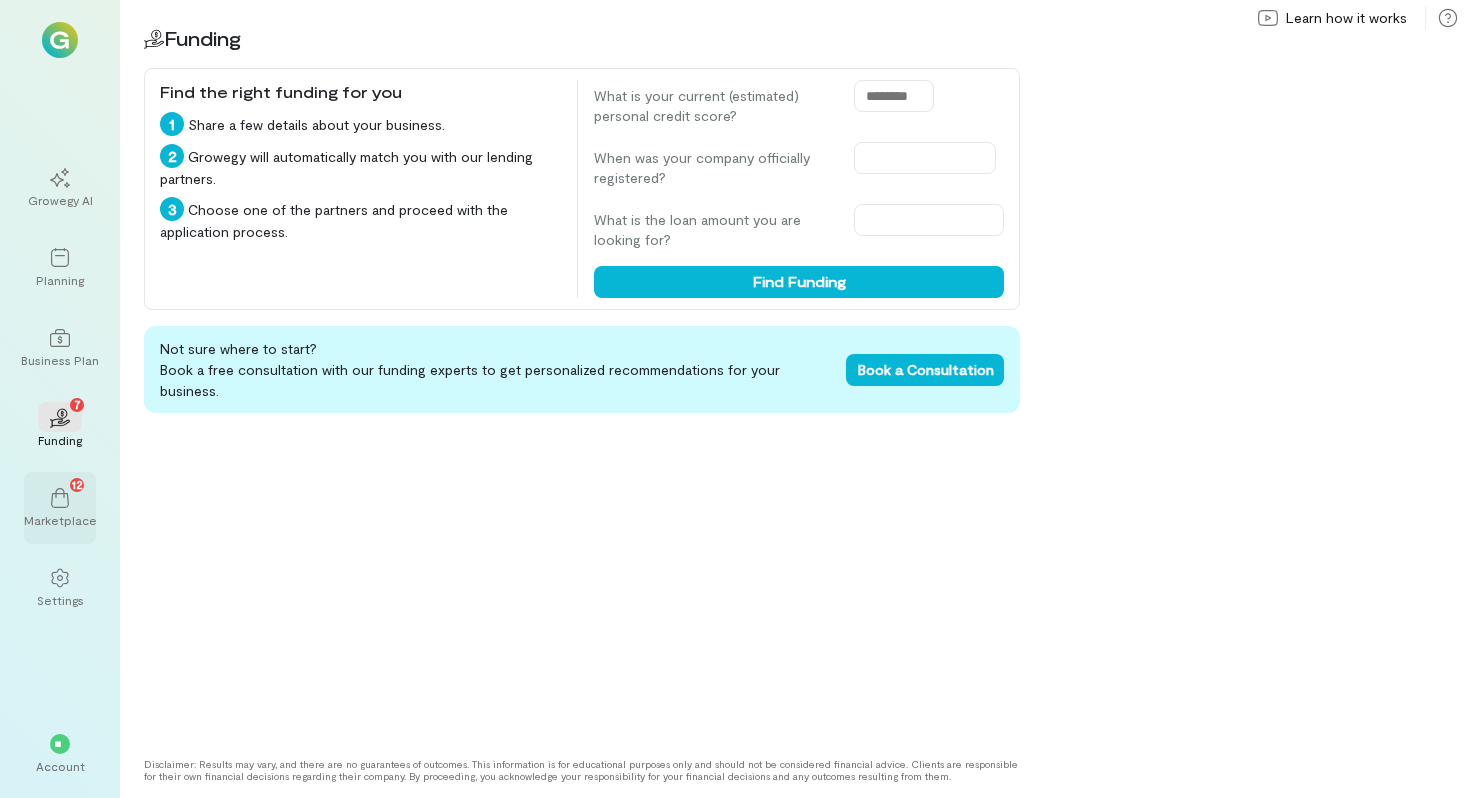 click on "12" at bounding box center [60, 497] 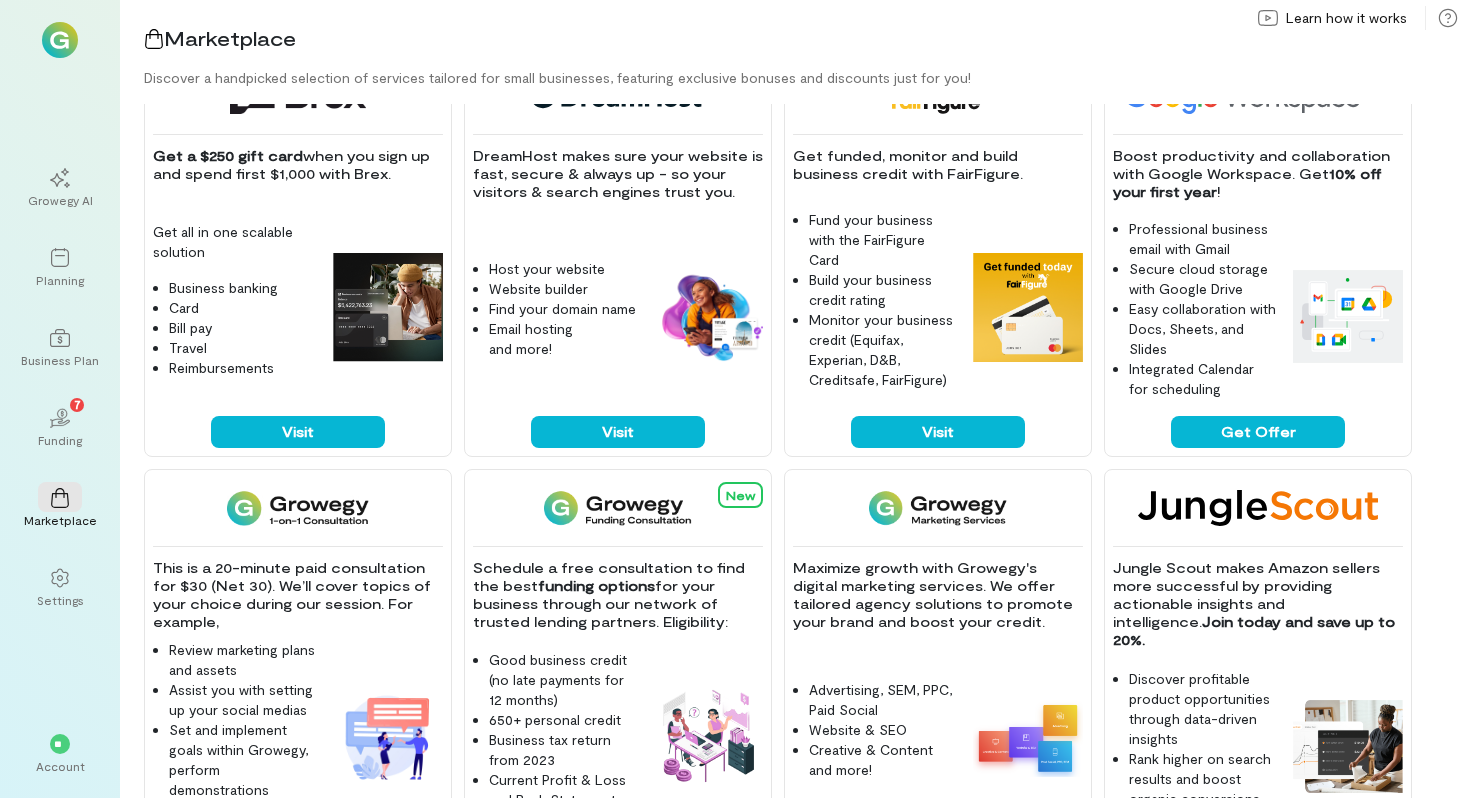 scroll, scrollTop: 0, scrollLeft: 0, axis: both 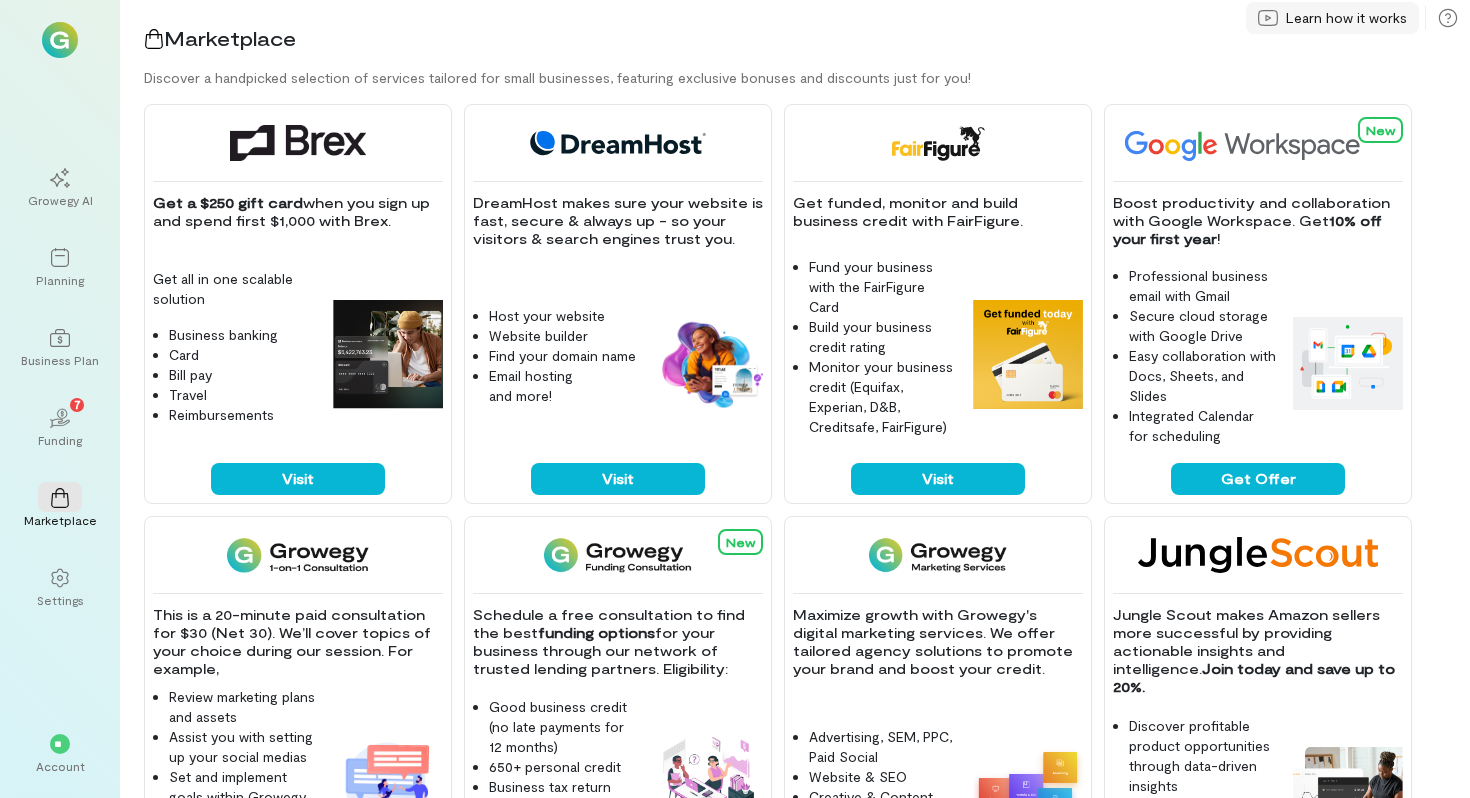 click on "Learn how it works" at bounding box center (1346, 18) 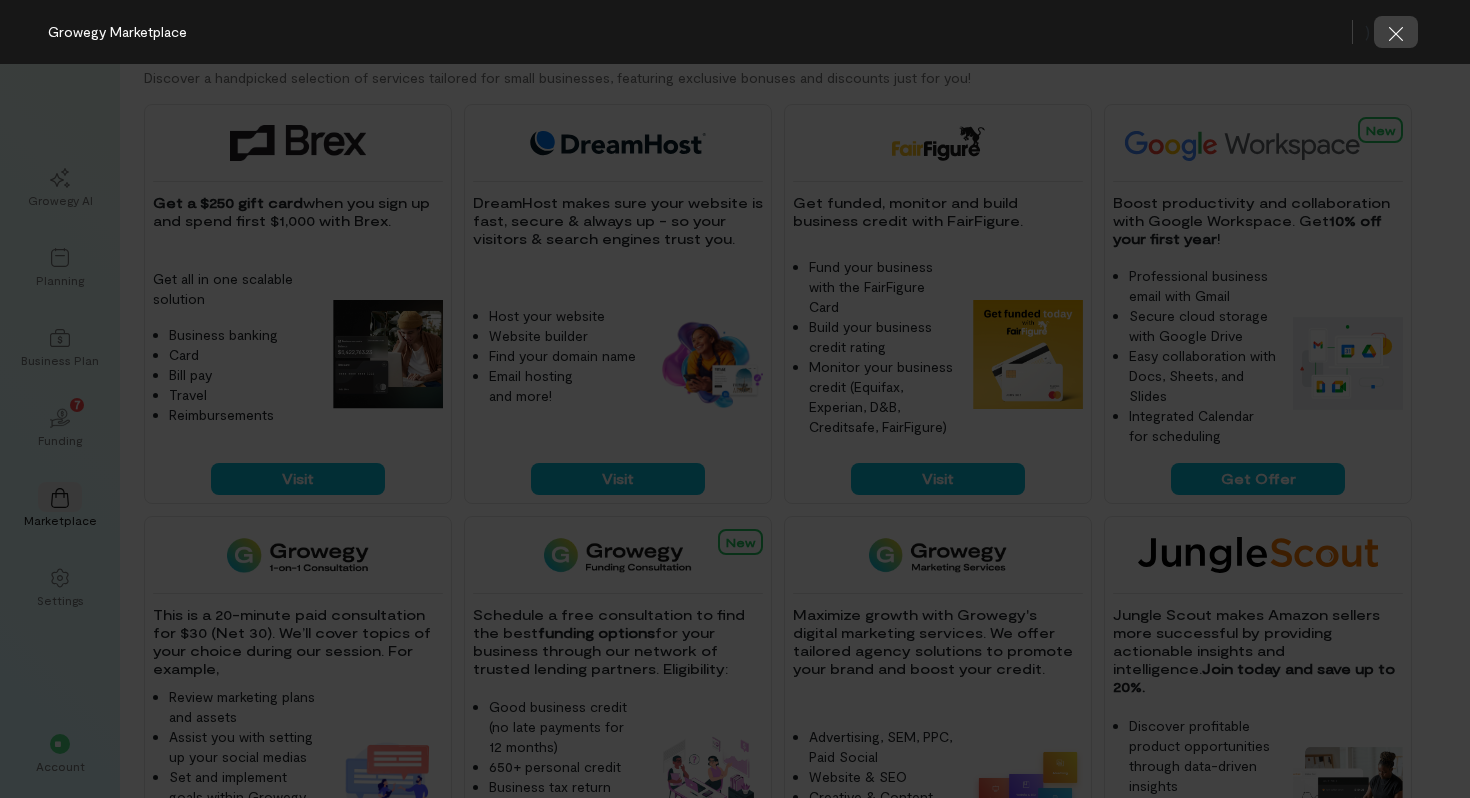 click 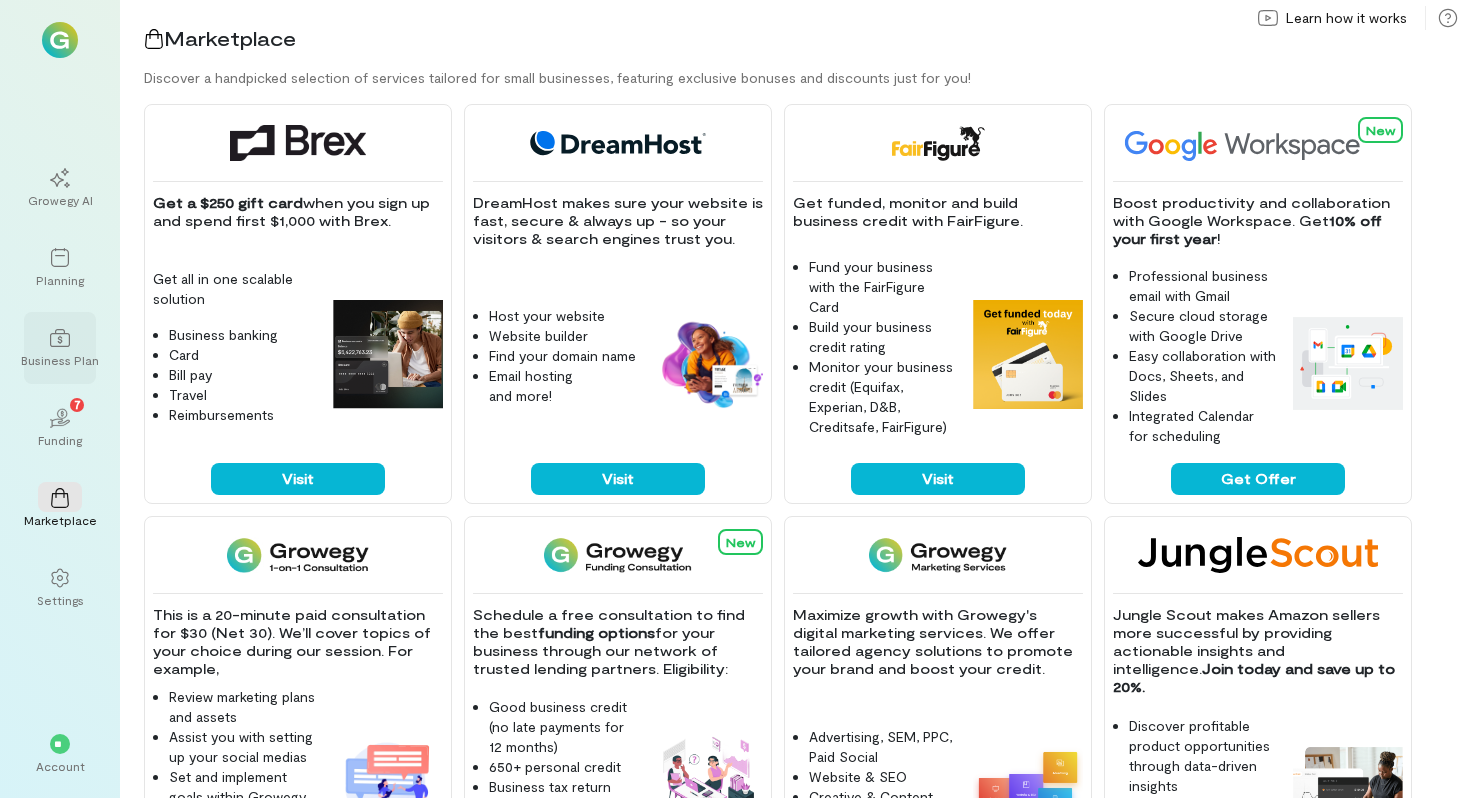 click 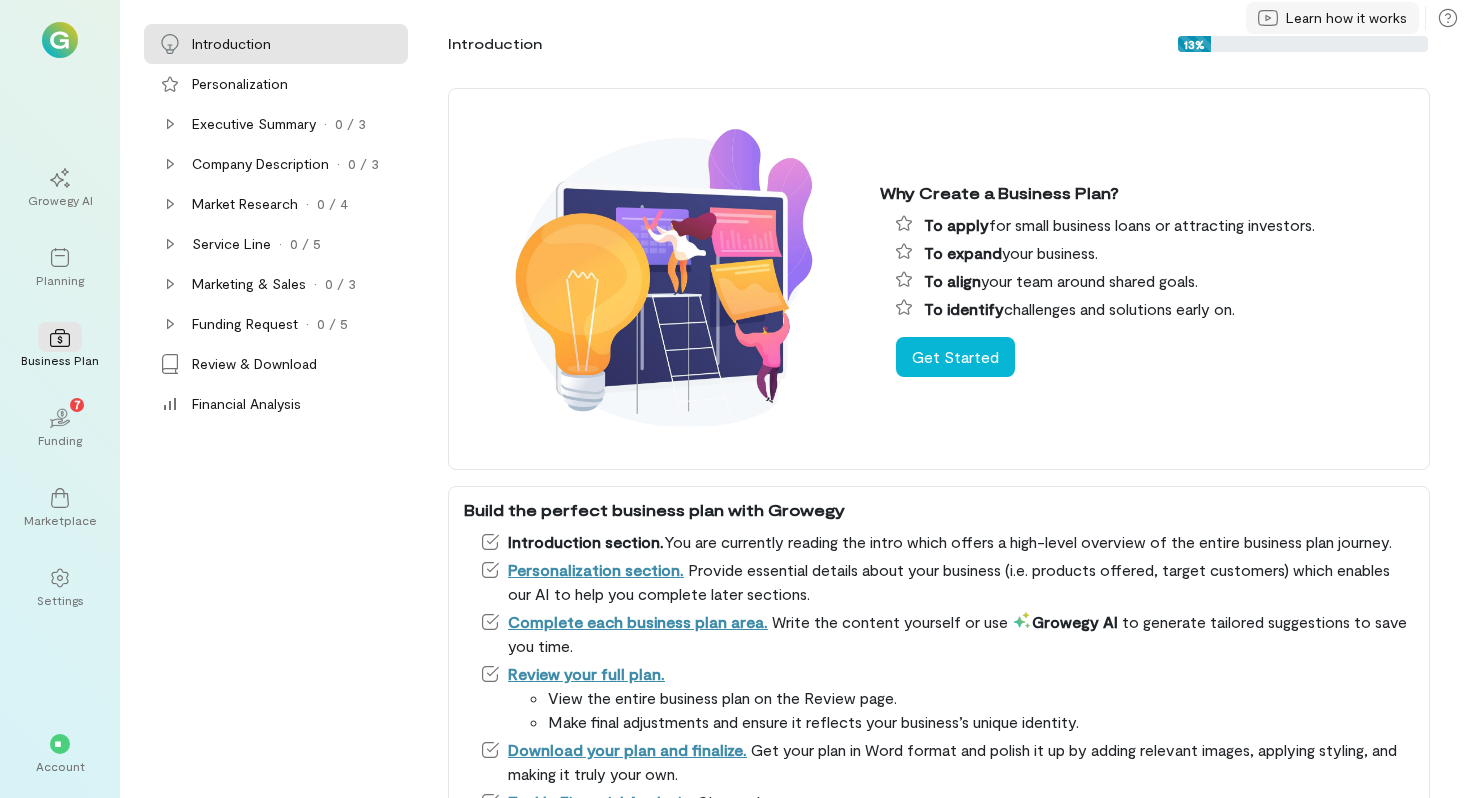 click on "Learn how it works" at bounding box center (1346, 18) 